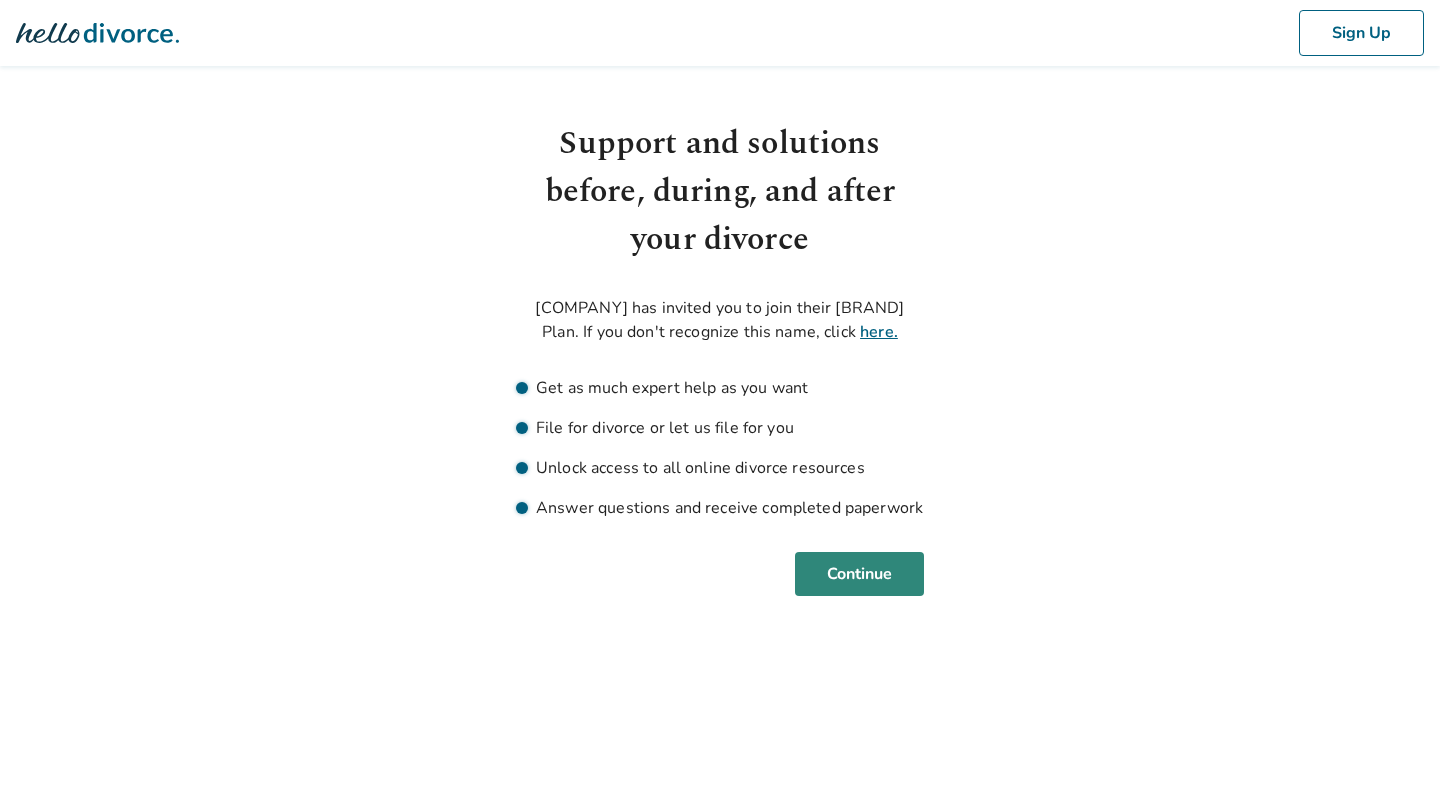 scroll, scrollTop: 0, scrollLeft: 0, axis: both 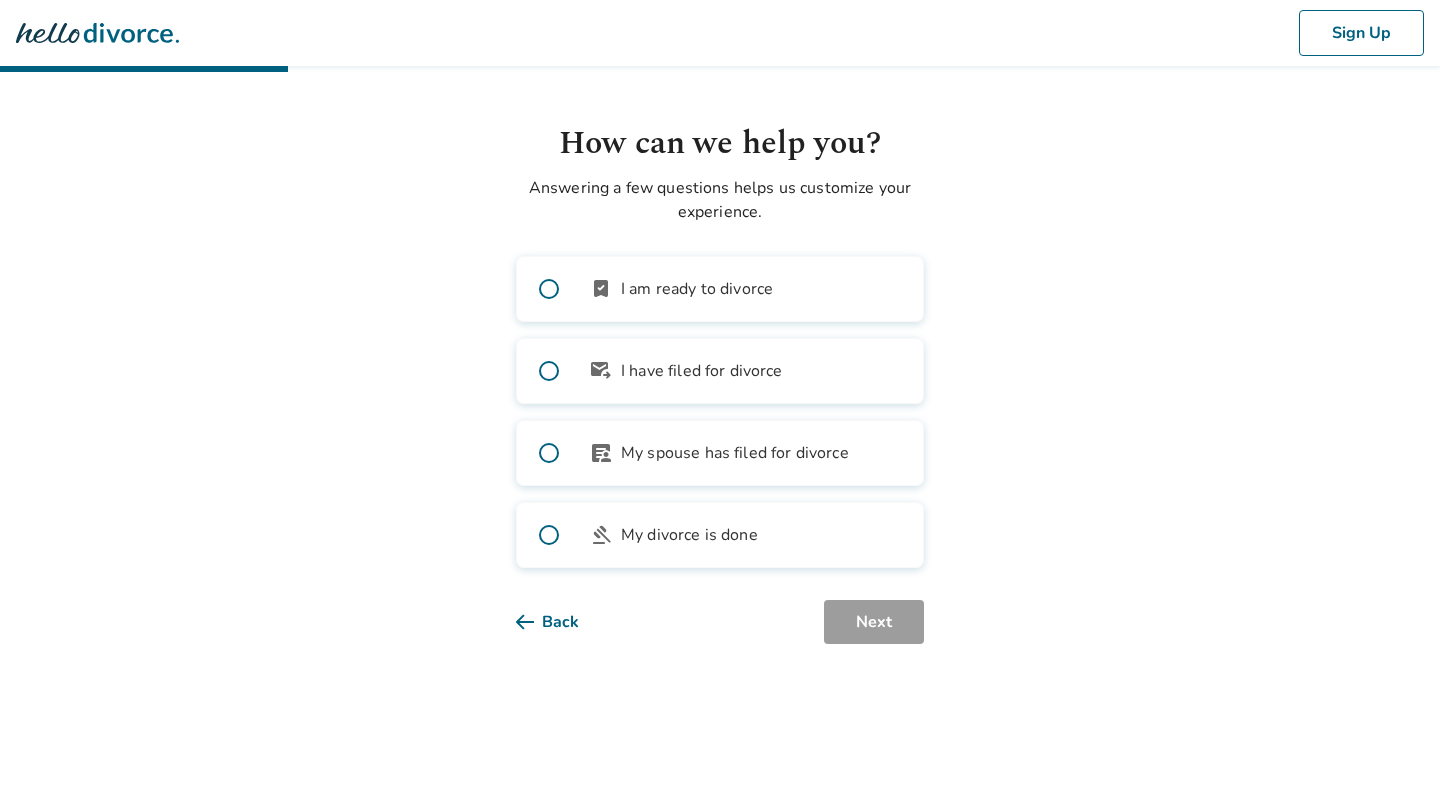 click on "I am ready to divorce" at bounding box center (697, 289) 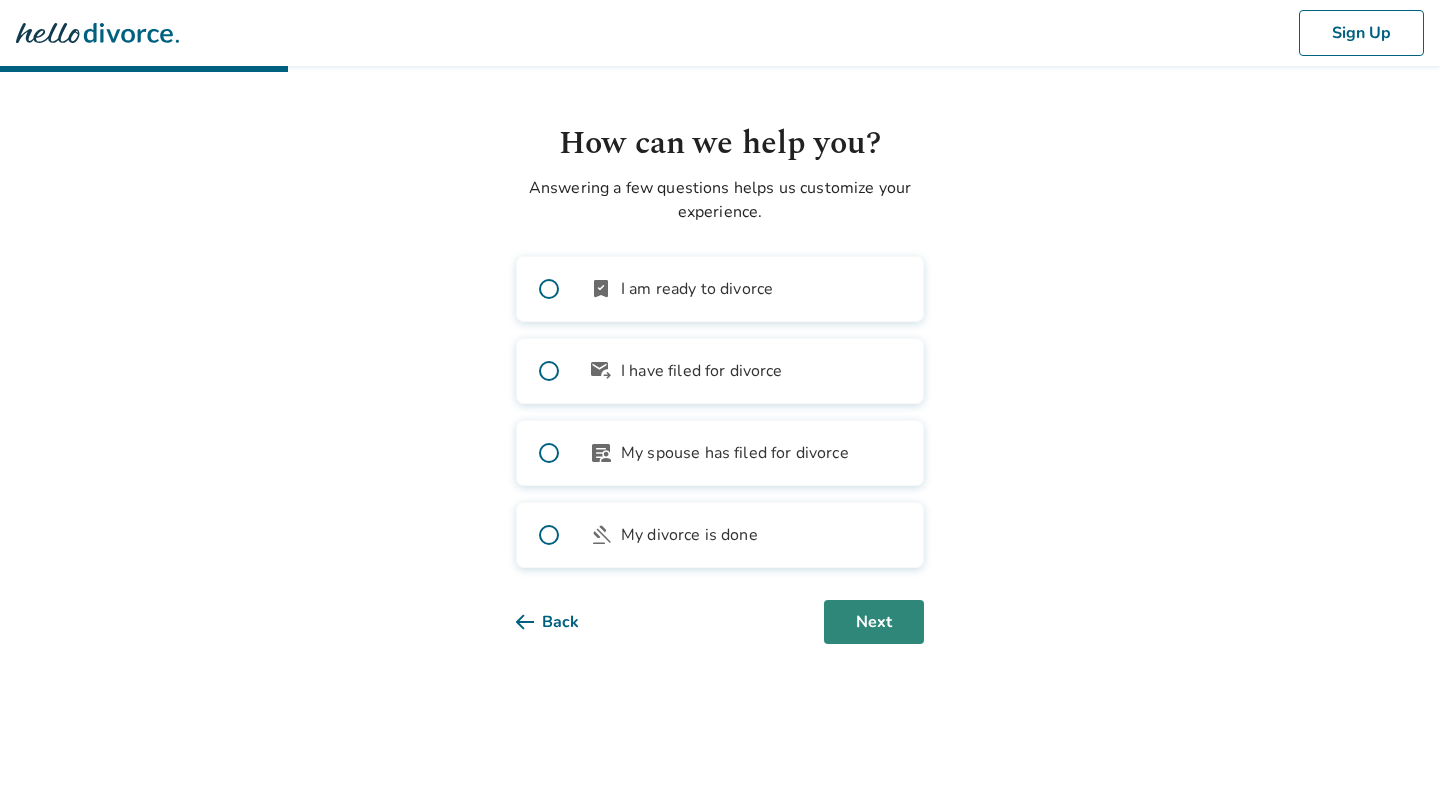 click on "Next" at bounding box center (874, 622) 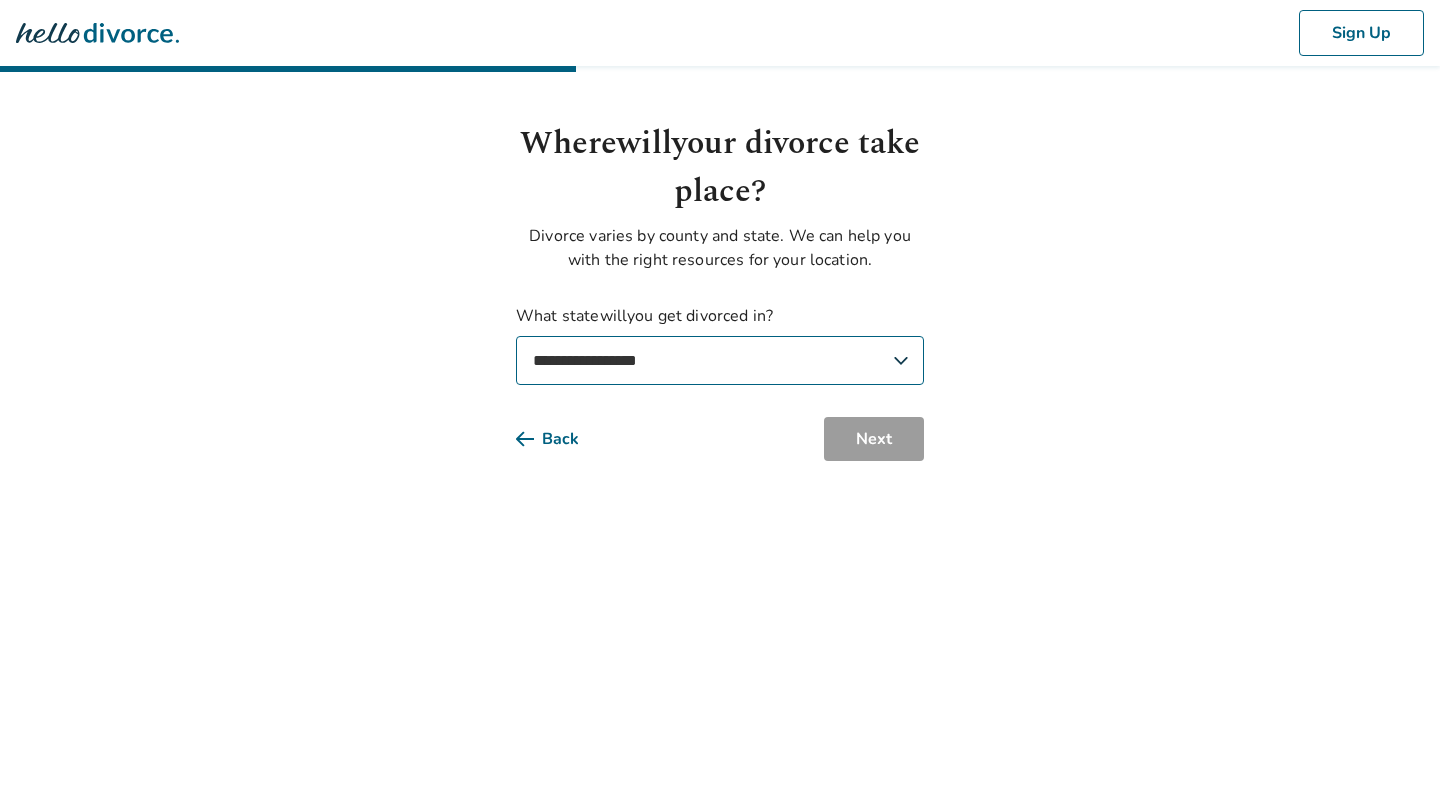 click on "**********" at bounding box center [720, 360] 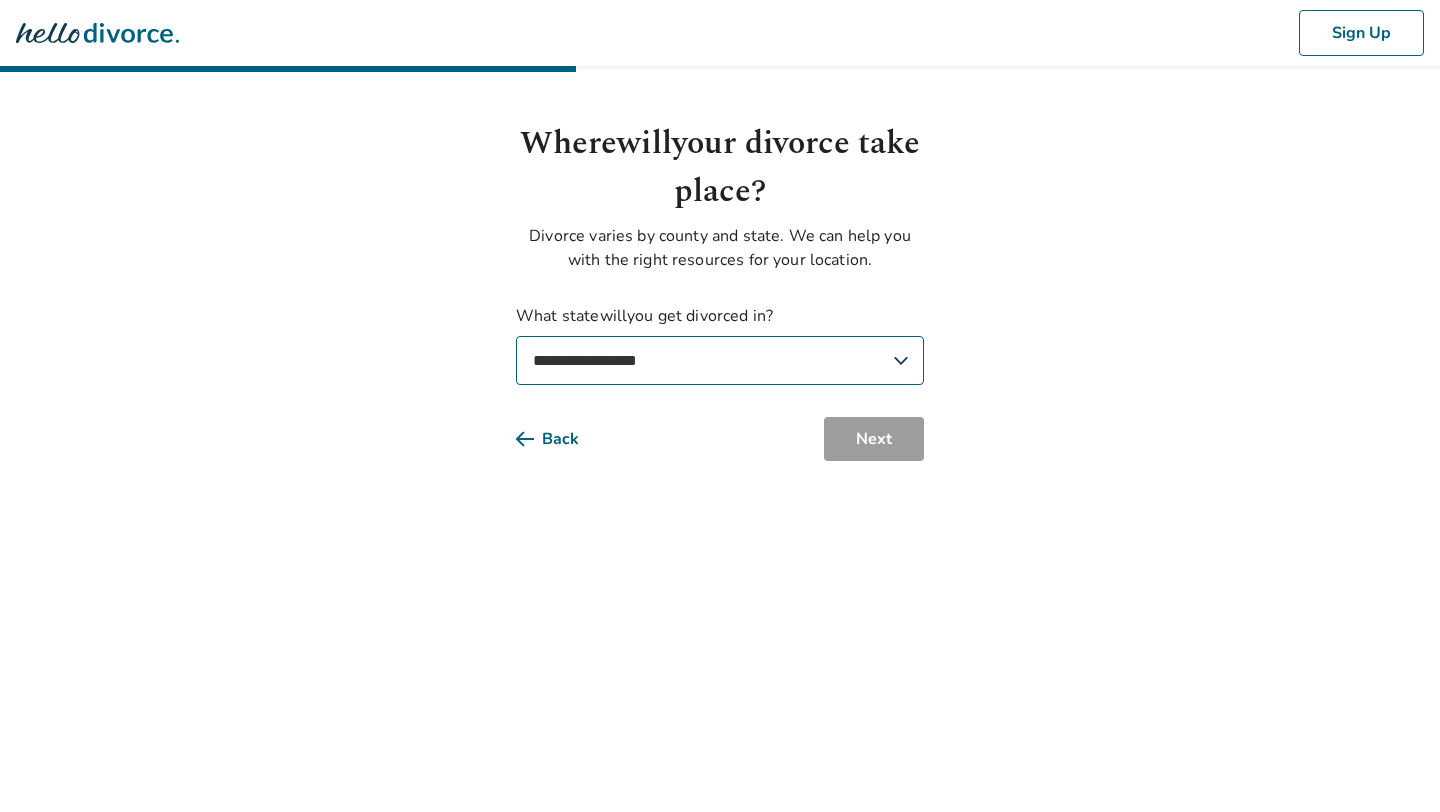 select on "**" 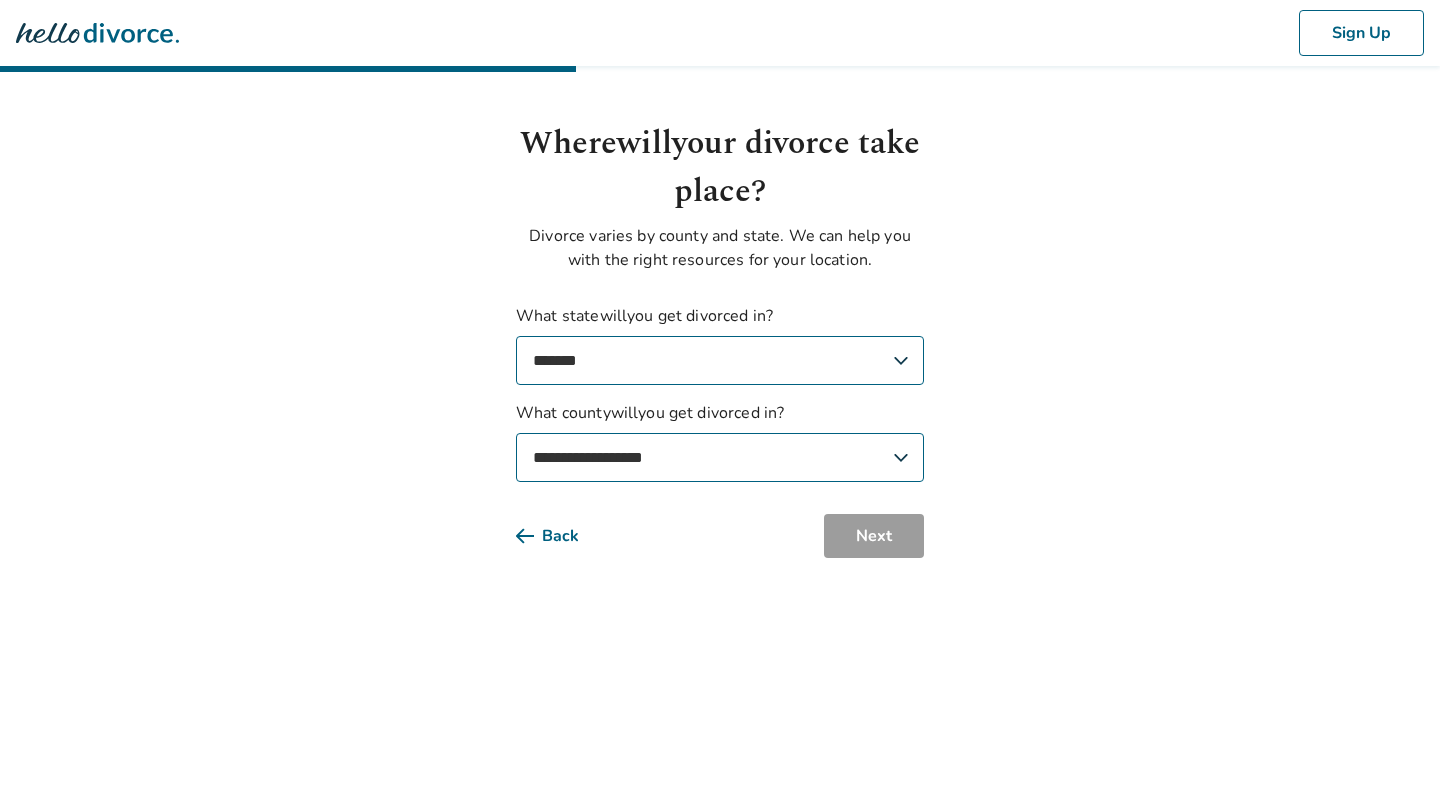 click on "**********" at bounding box center [720, 457] 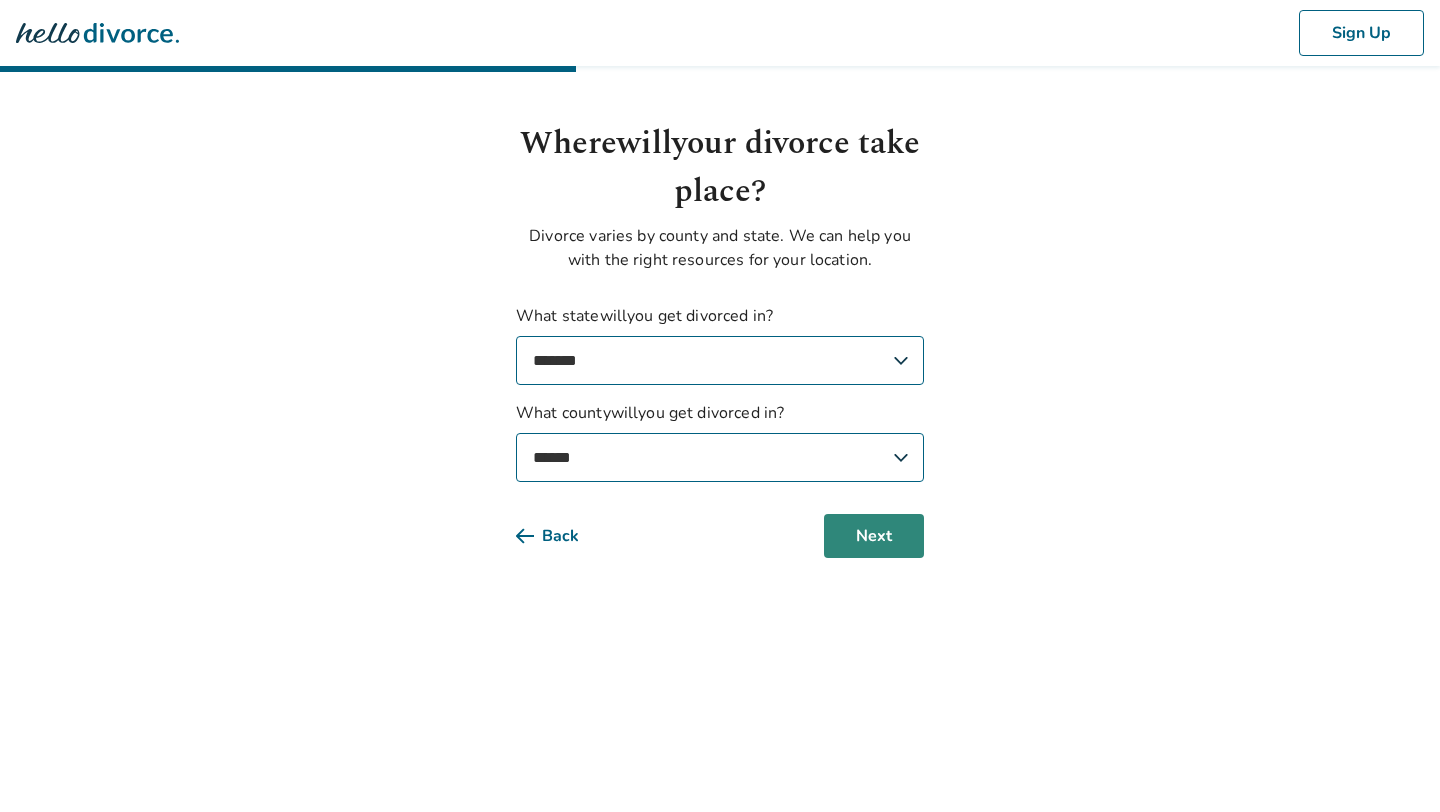 click on "Next" at bounding box center [874, 536] 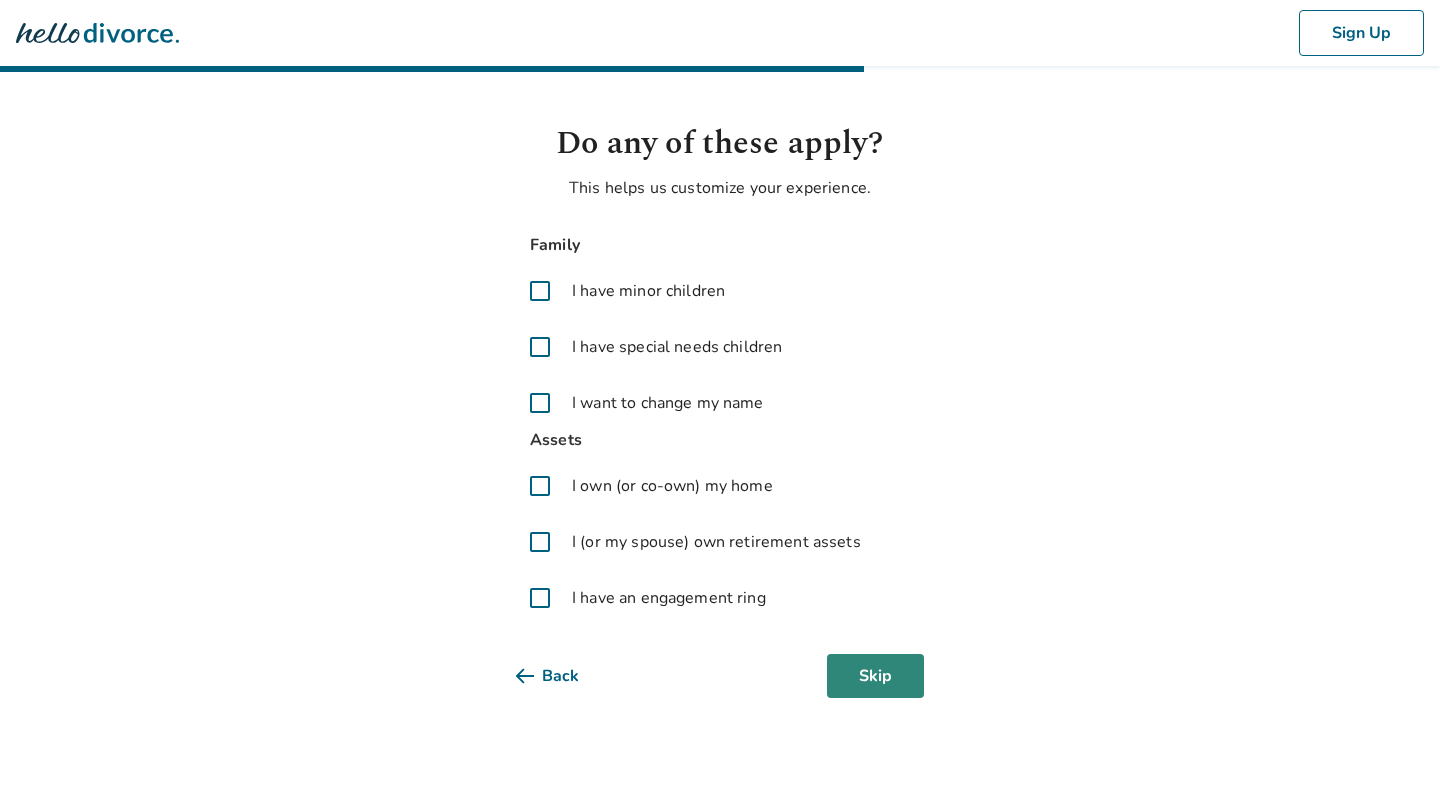 click on "Skip" at bounding box center (875, 676) 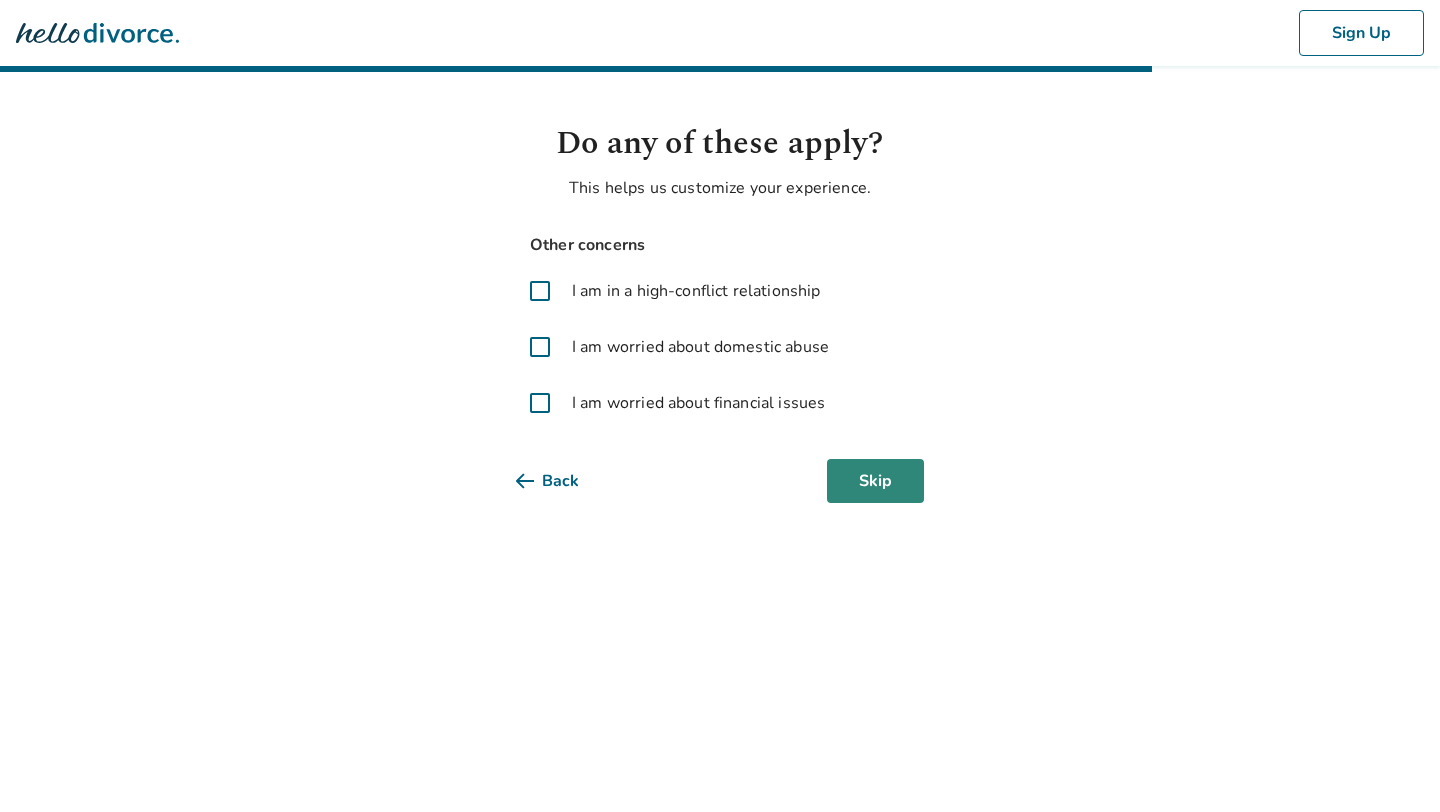 click on "Skip" at bounding box center [875, 481] 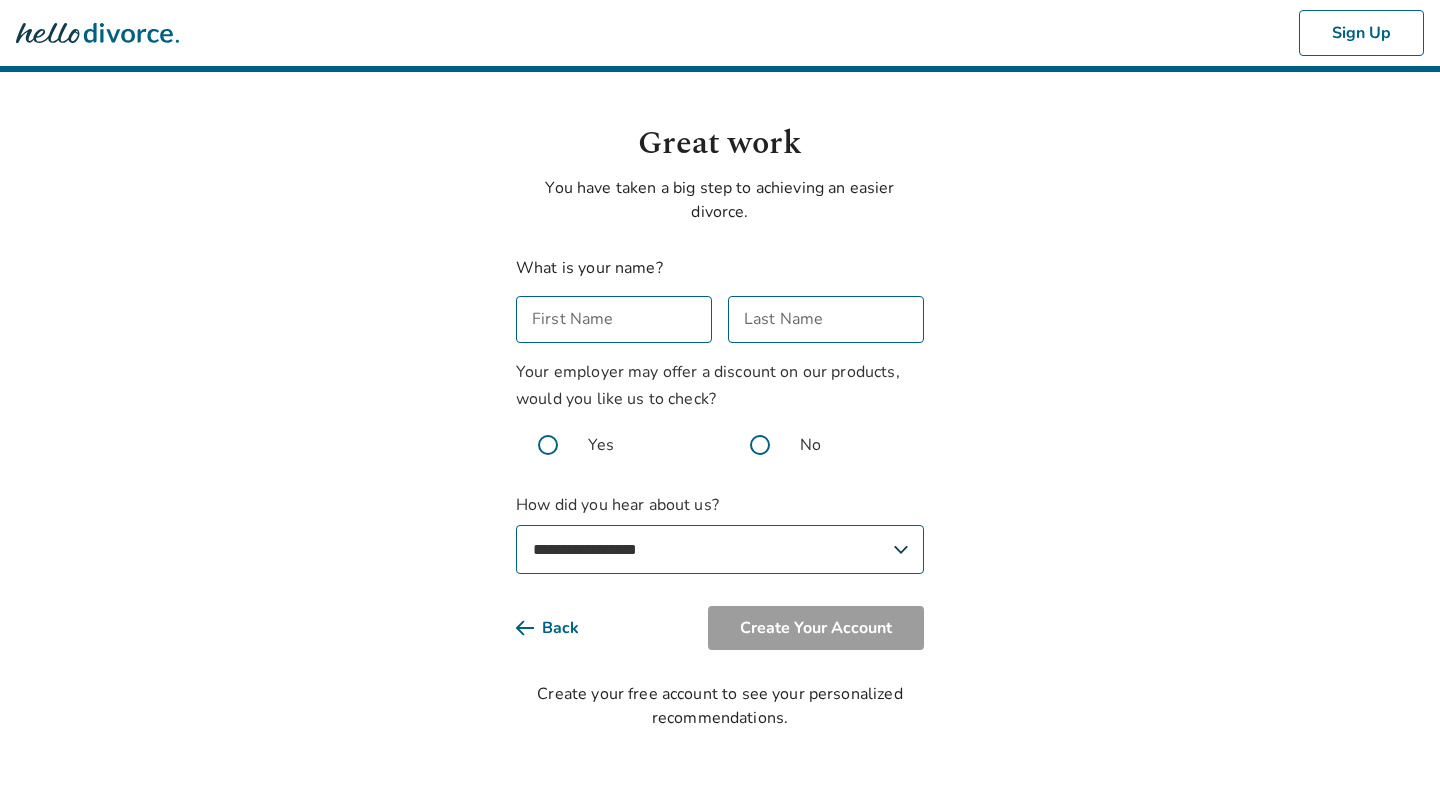 click on "First Name" at bounding box center [614, 319] 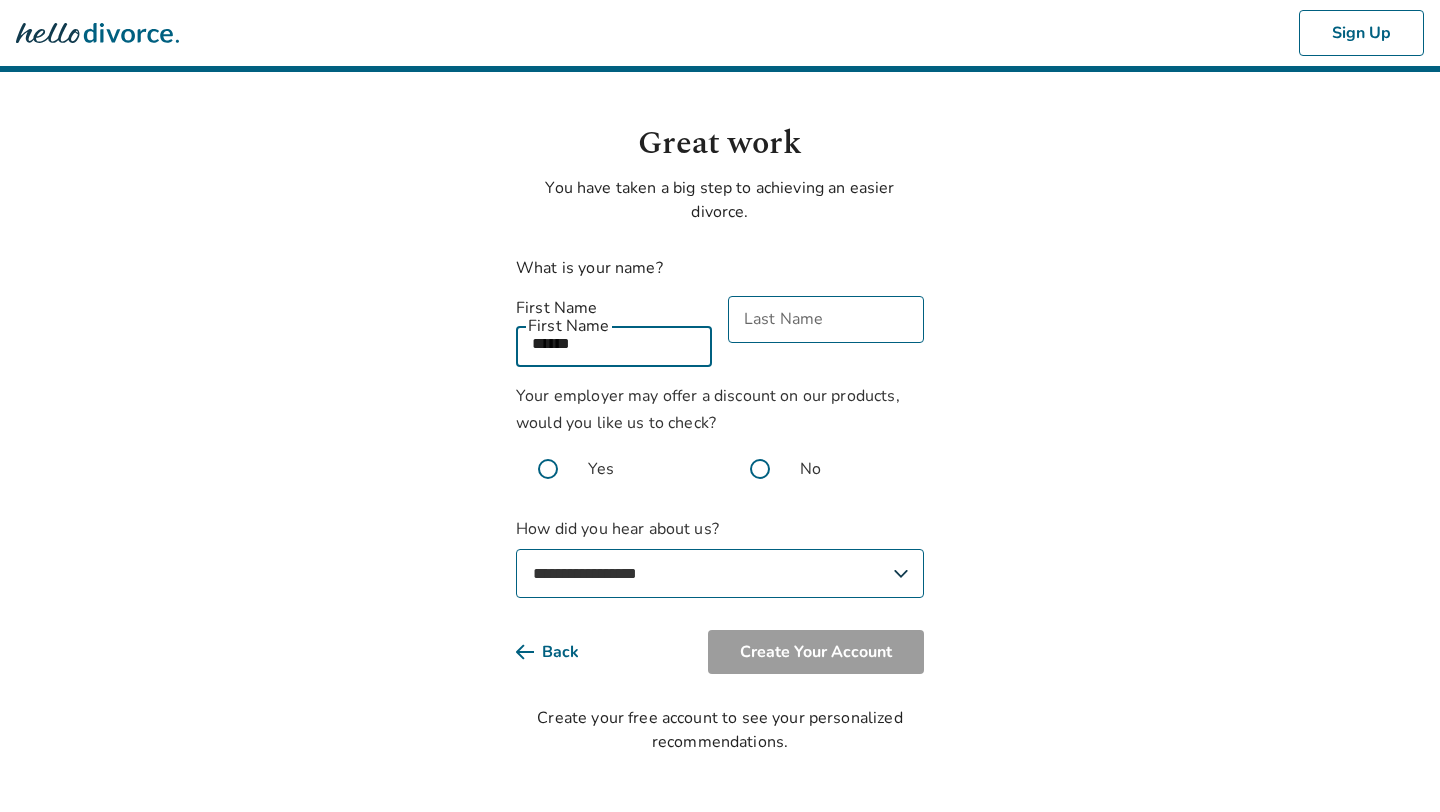 type on "******" 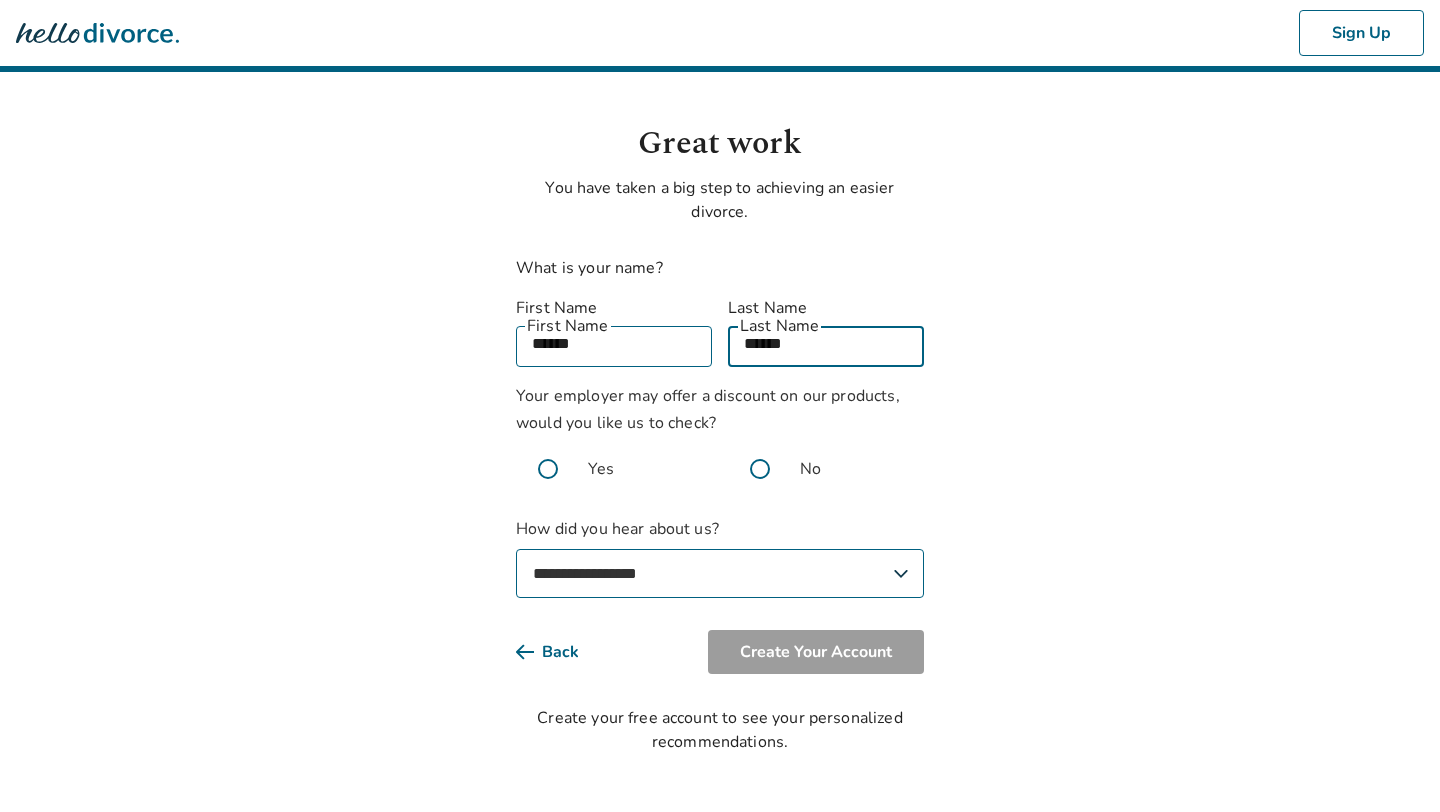 type on "******" 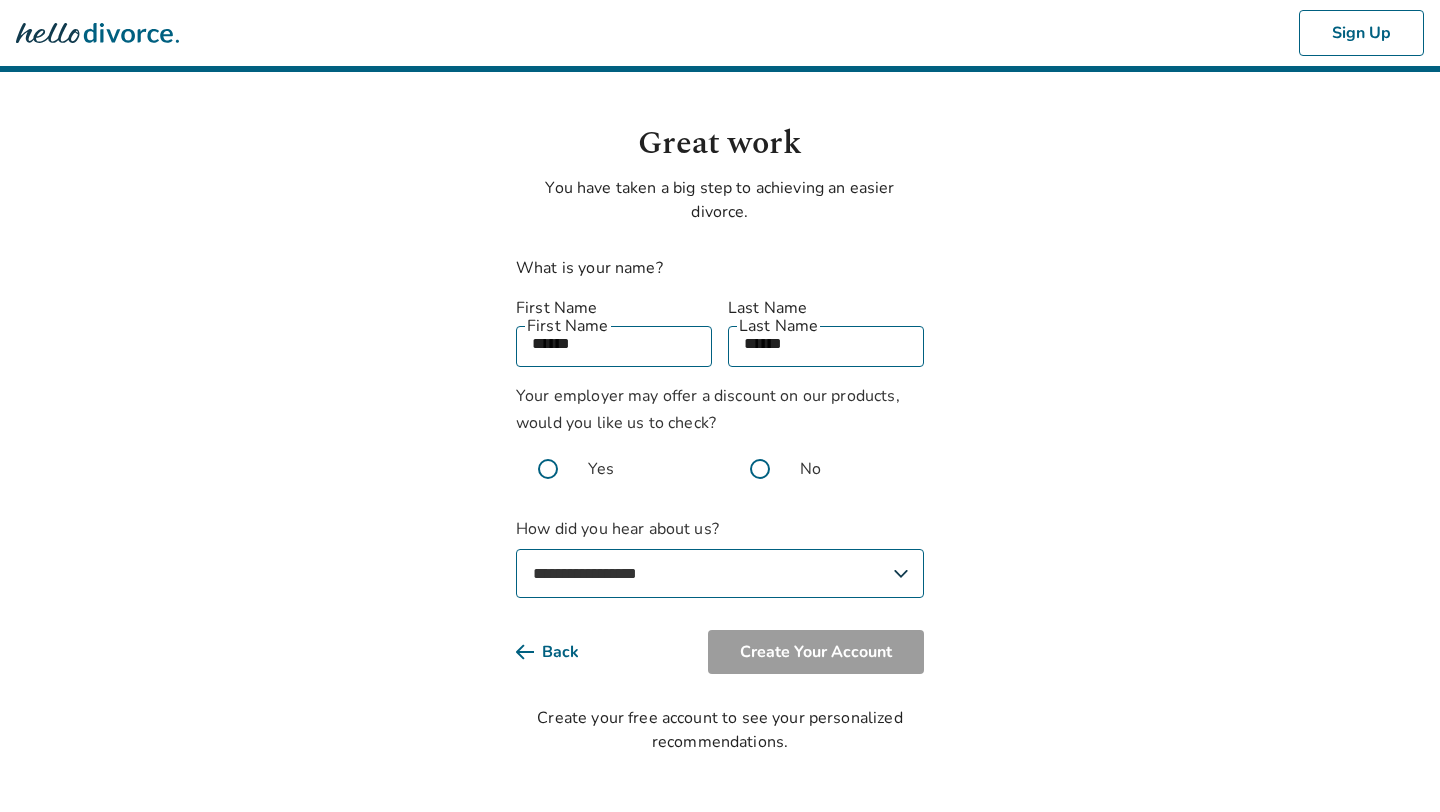 click on "**********" at bounding box center [720, 573] 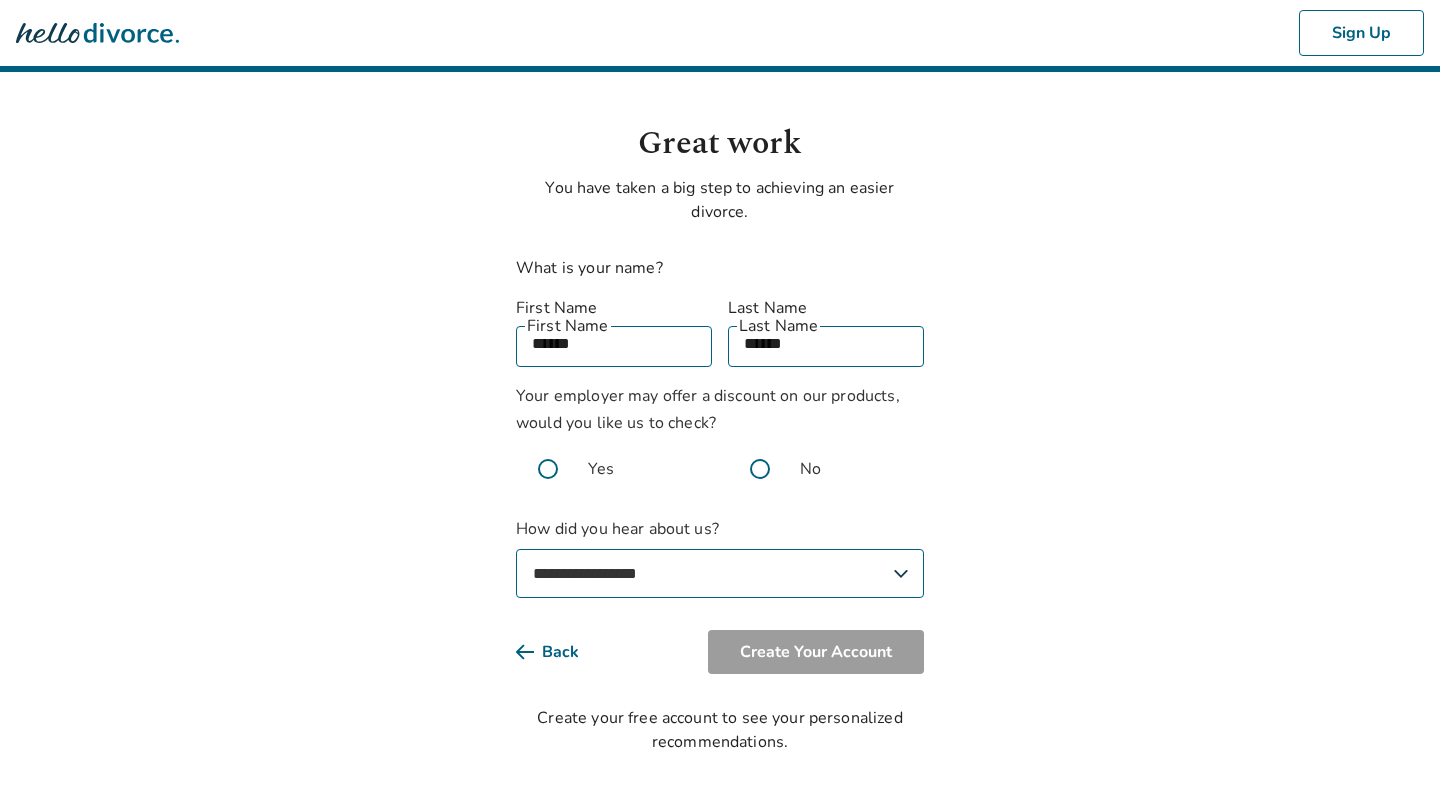 select on "**********" 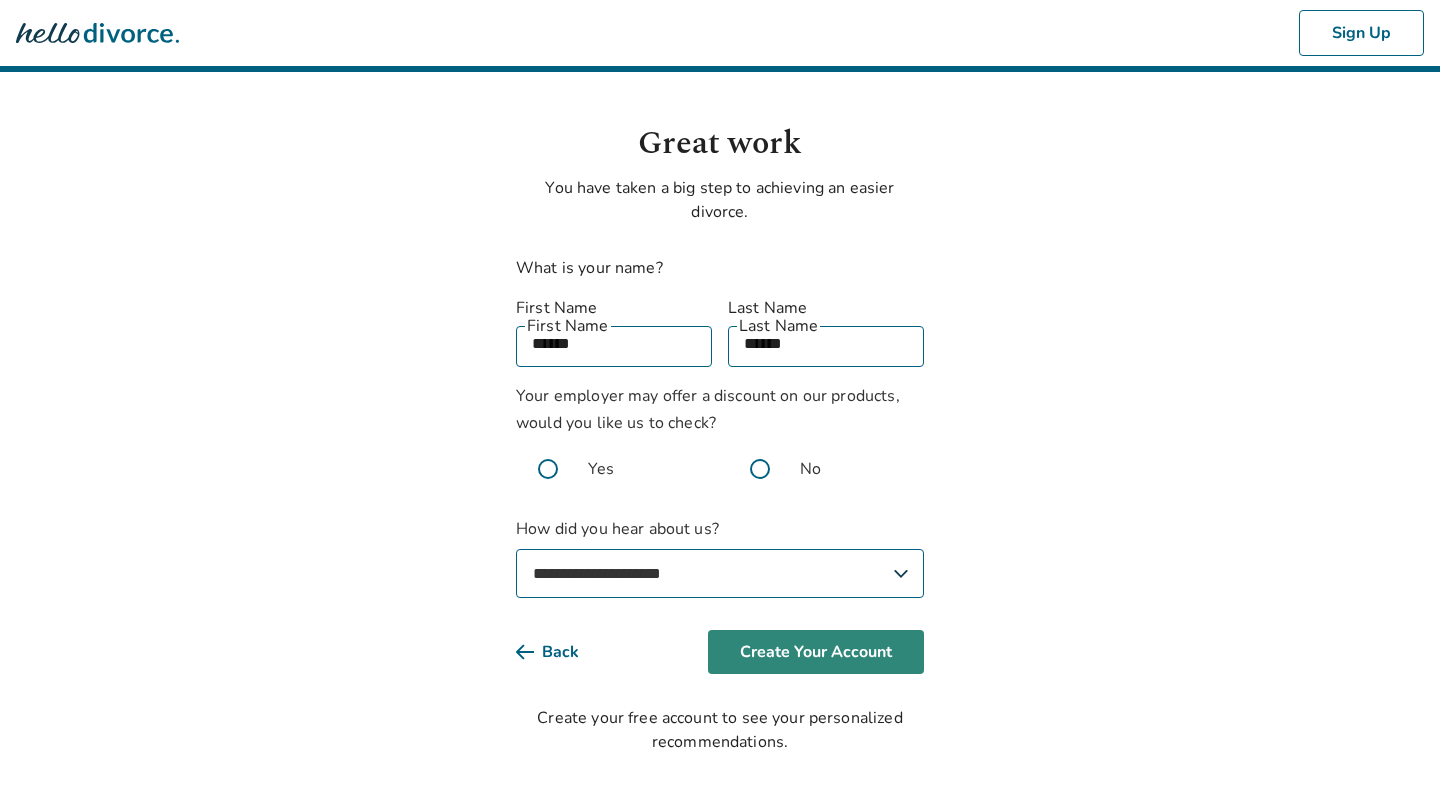 click on "Create Your Account" at bounding box center [816, 652] 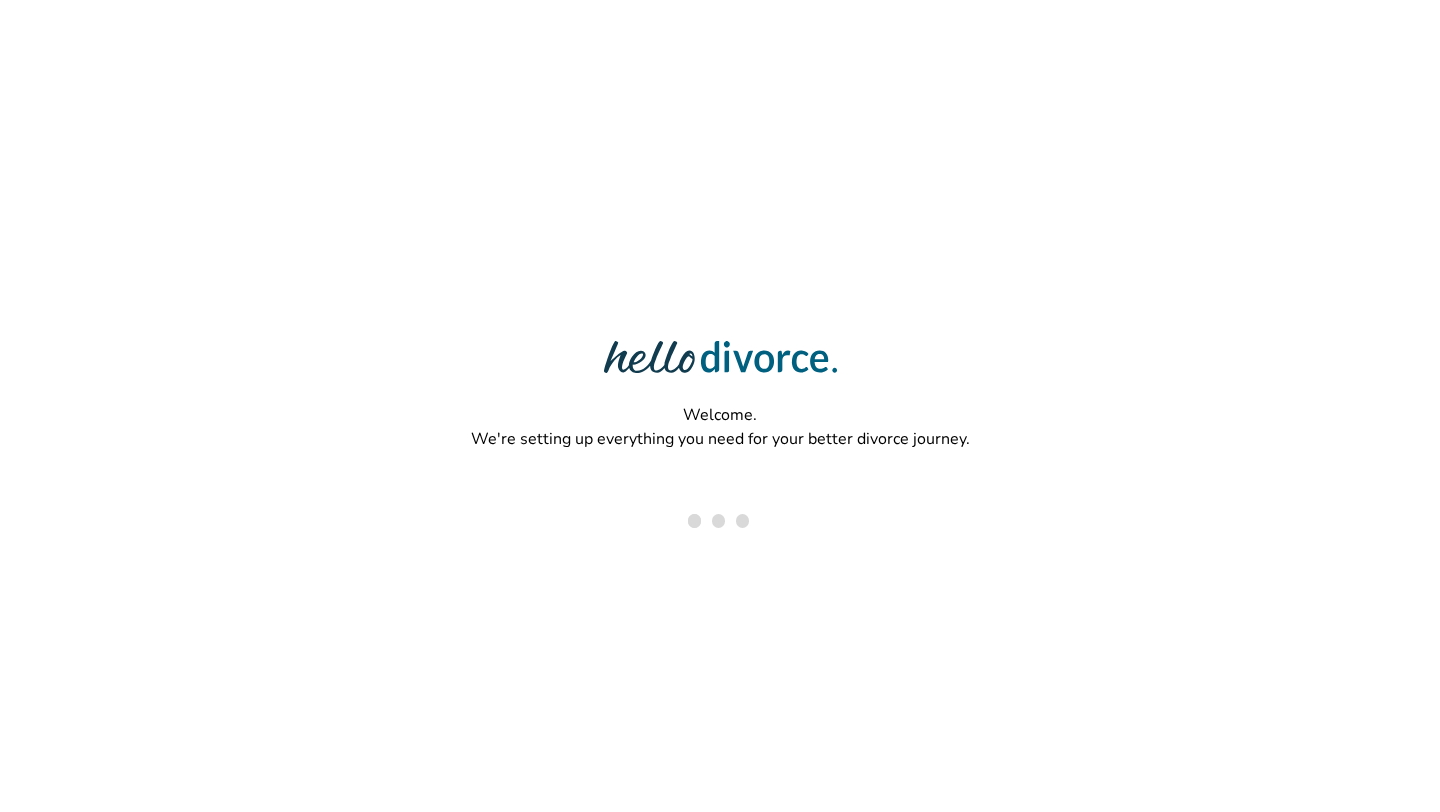 scroll, scrollTop: 0, scrollLeft: 0, axis: both 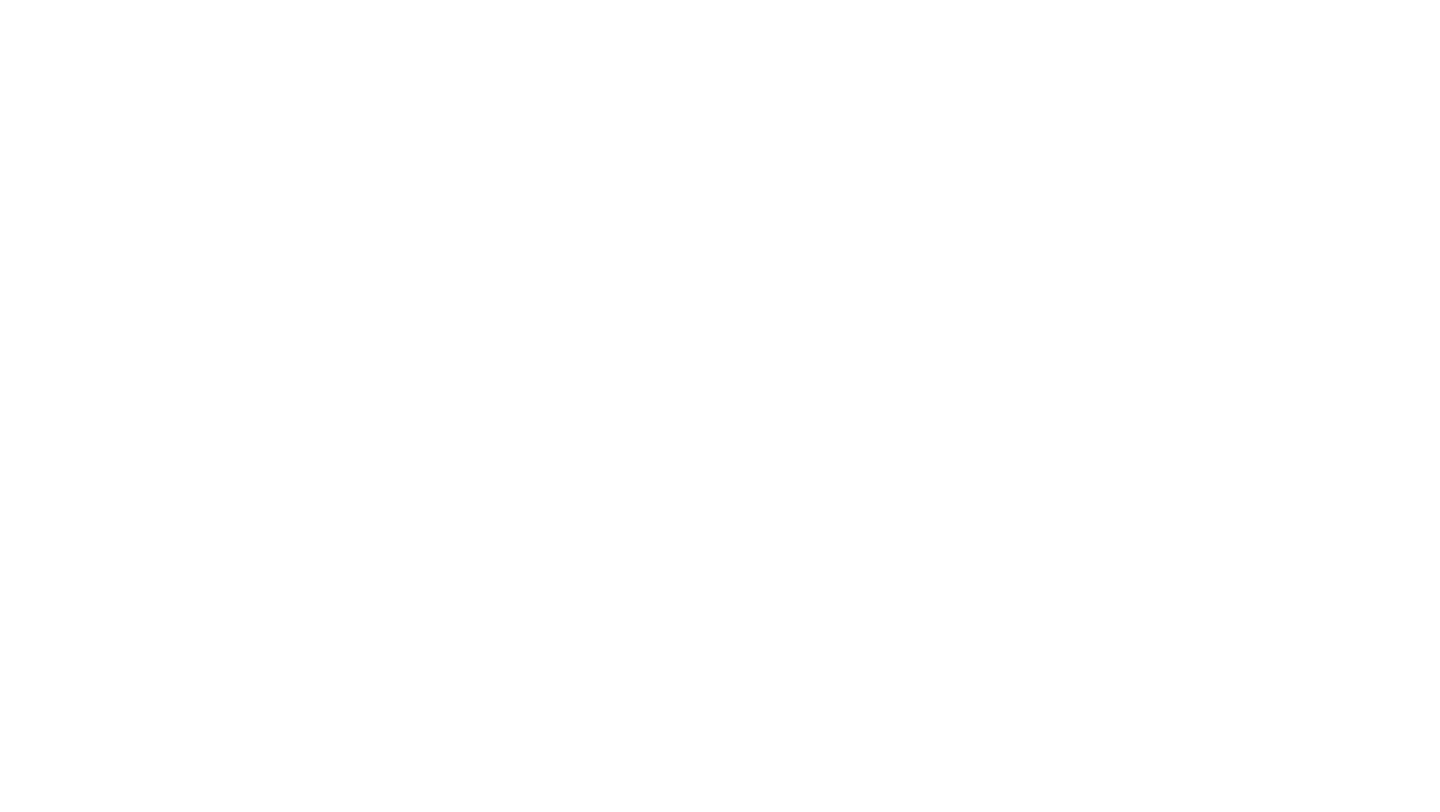 click at bounding box center [720, 0] 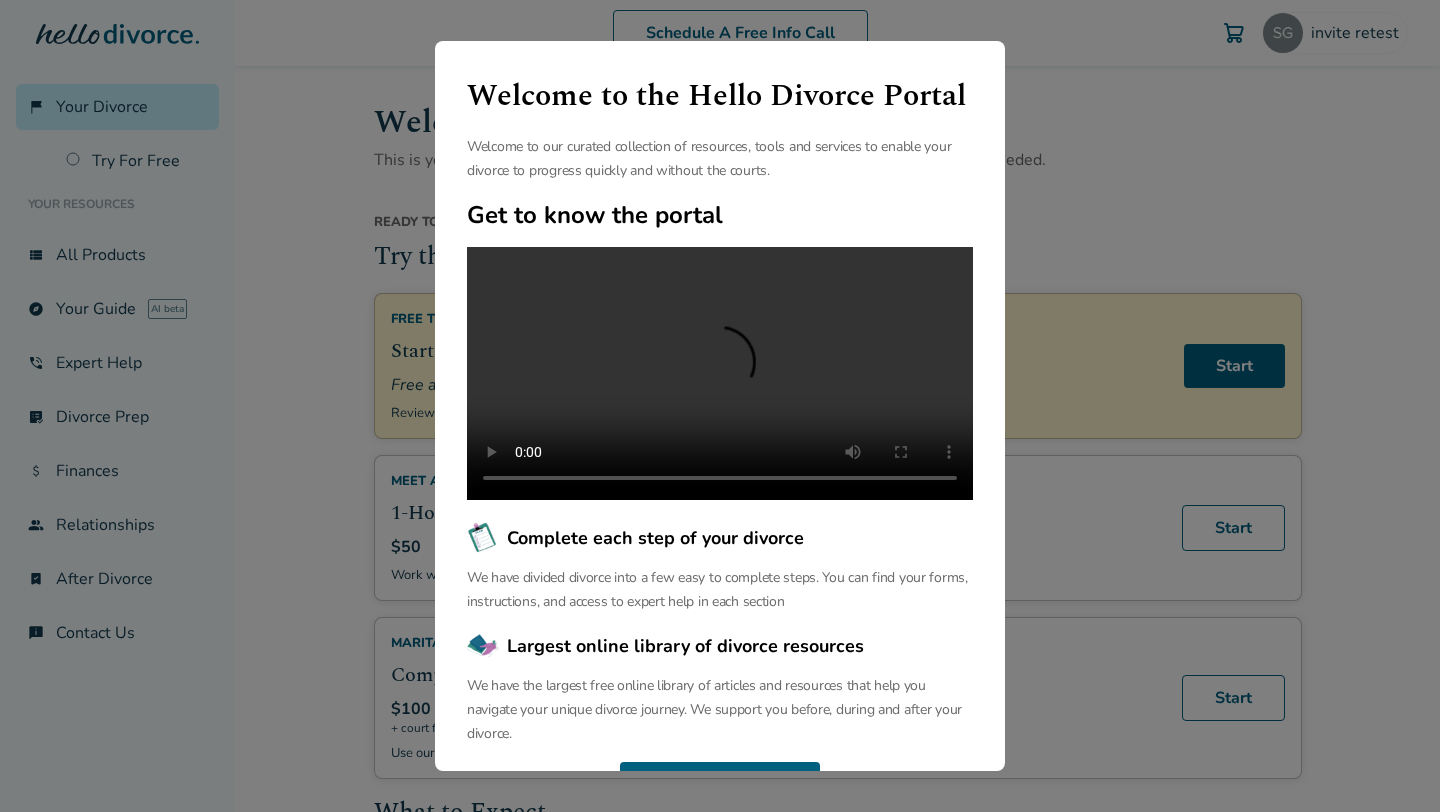 click on "Welcome to the Hello Divorce Portal Welcome to our curated collection of resources, tools and services to enable your divorce to progress quickly and without the courts. Get to know the portal Complete each step of your divorce We have divided divorce into a few easy to complete steps. You can find your forms, instructions, and access to expert help in each section Largest online library of divorce resources We have the largest free online library of articles and resources that help you navigate your unique divorce journey. We support you before, during and after your divorce. Continue" at bounding box center (720, 406) 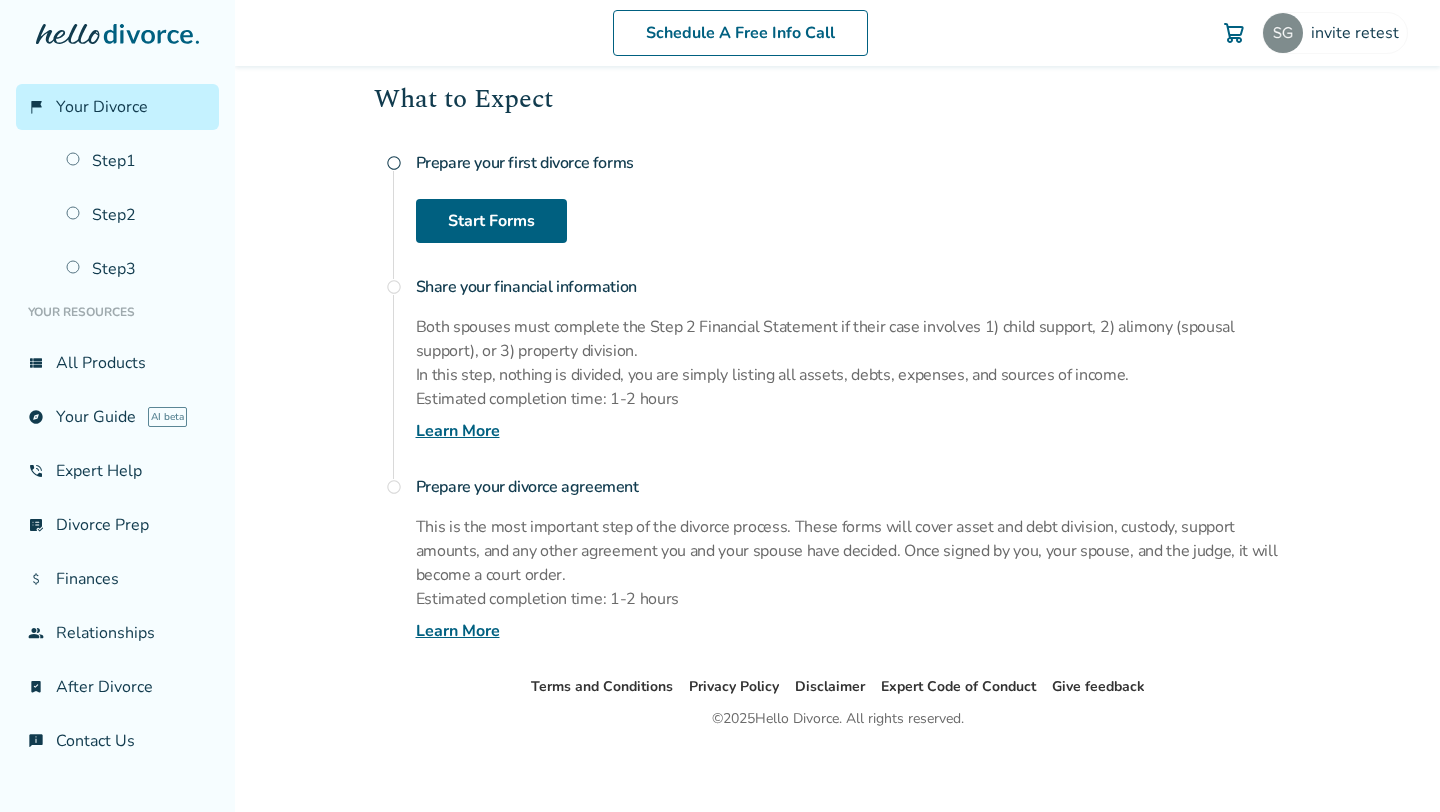 scroll, scrollTop: 0, scrollLeft: 0, axis: both 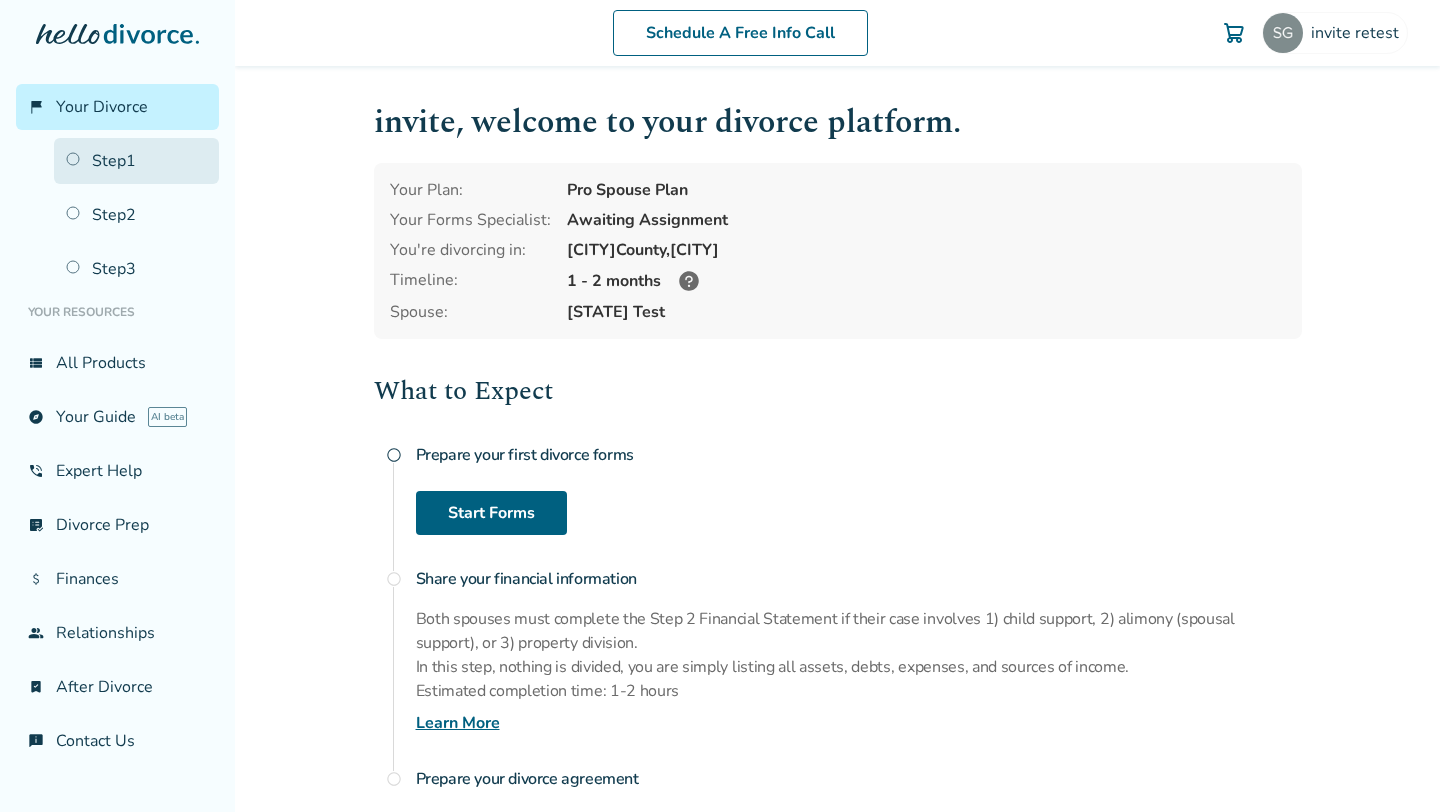 click on "Step  1" at bounding box center (136, 161) 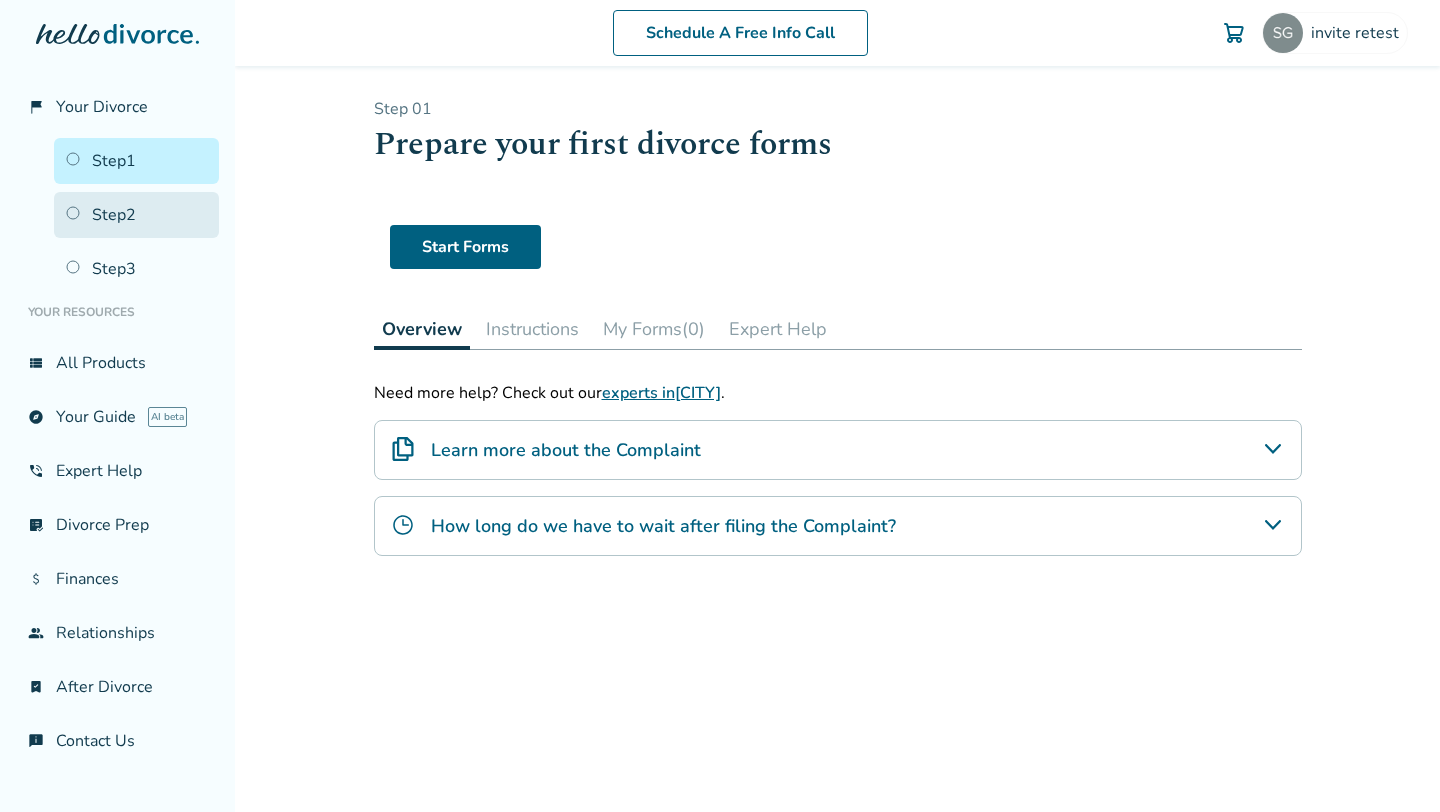 click on "Step  2" at bounding box center [136, 215] 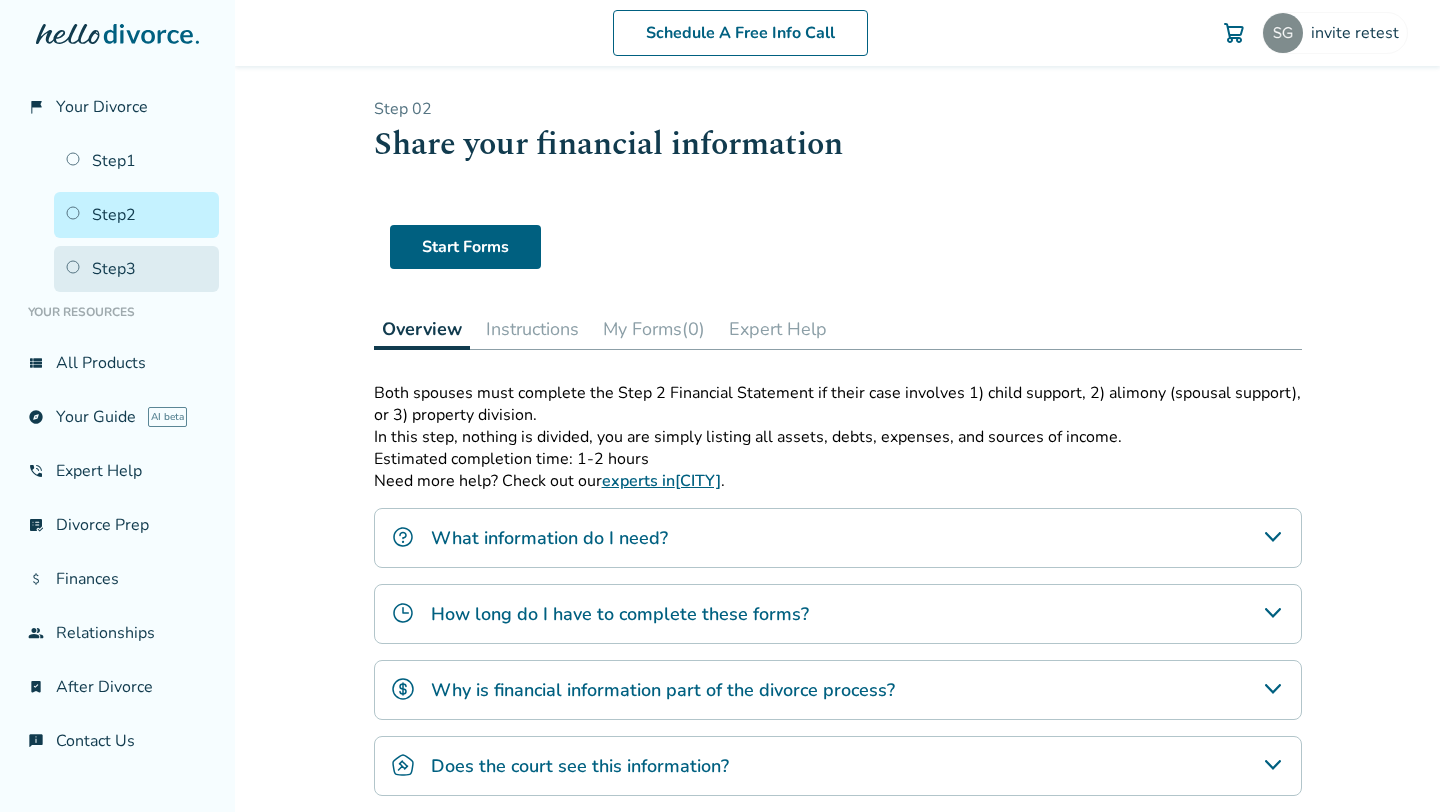 click on "Step  3" at bounding box center [136, 269] 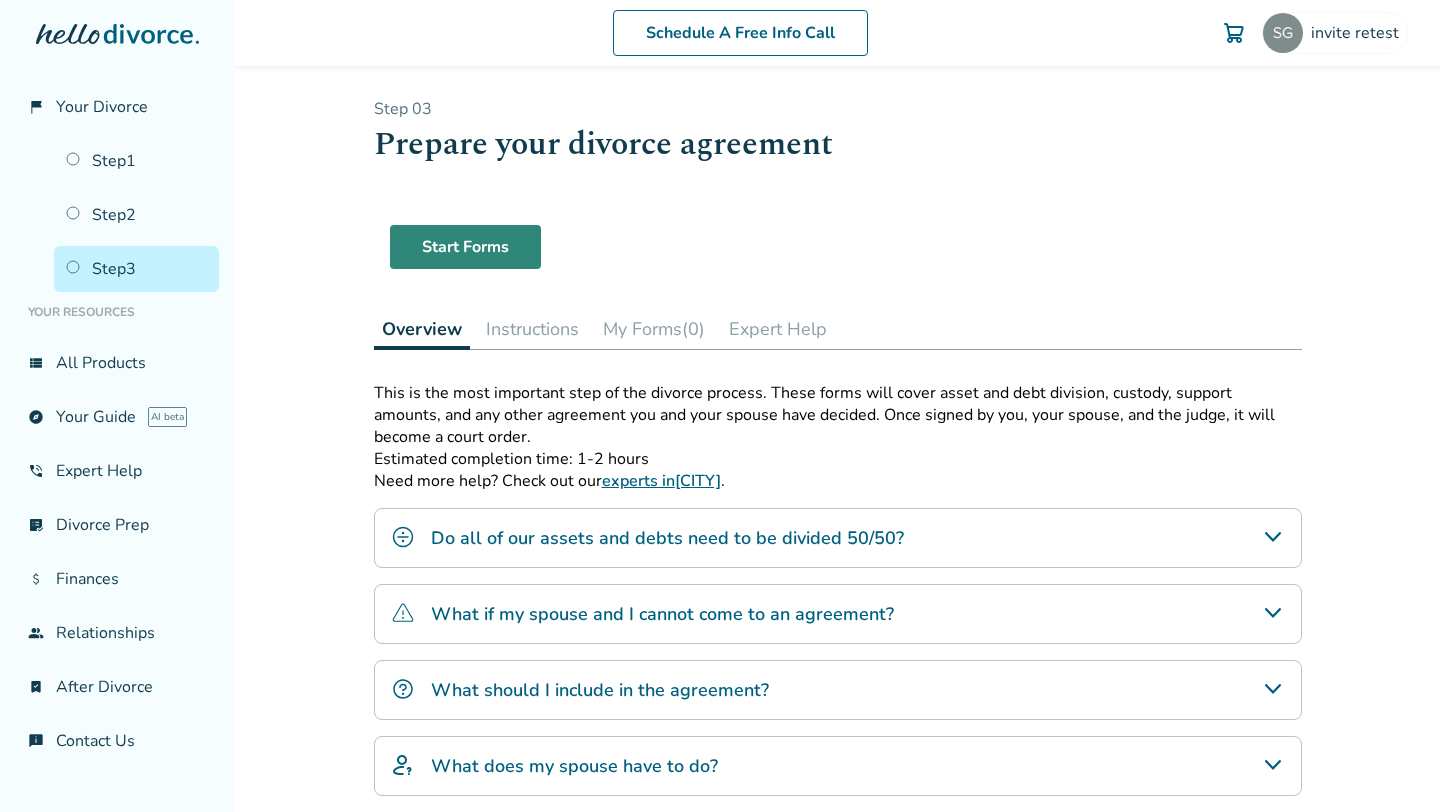 click on "Start Forms" at bounding box center [465, 247] 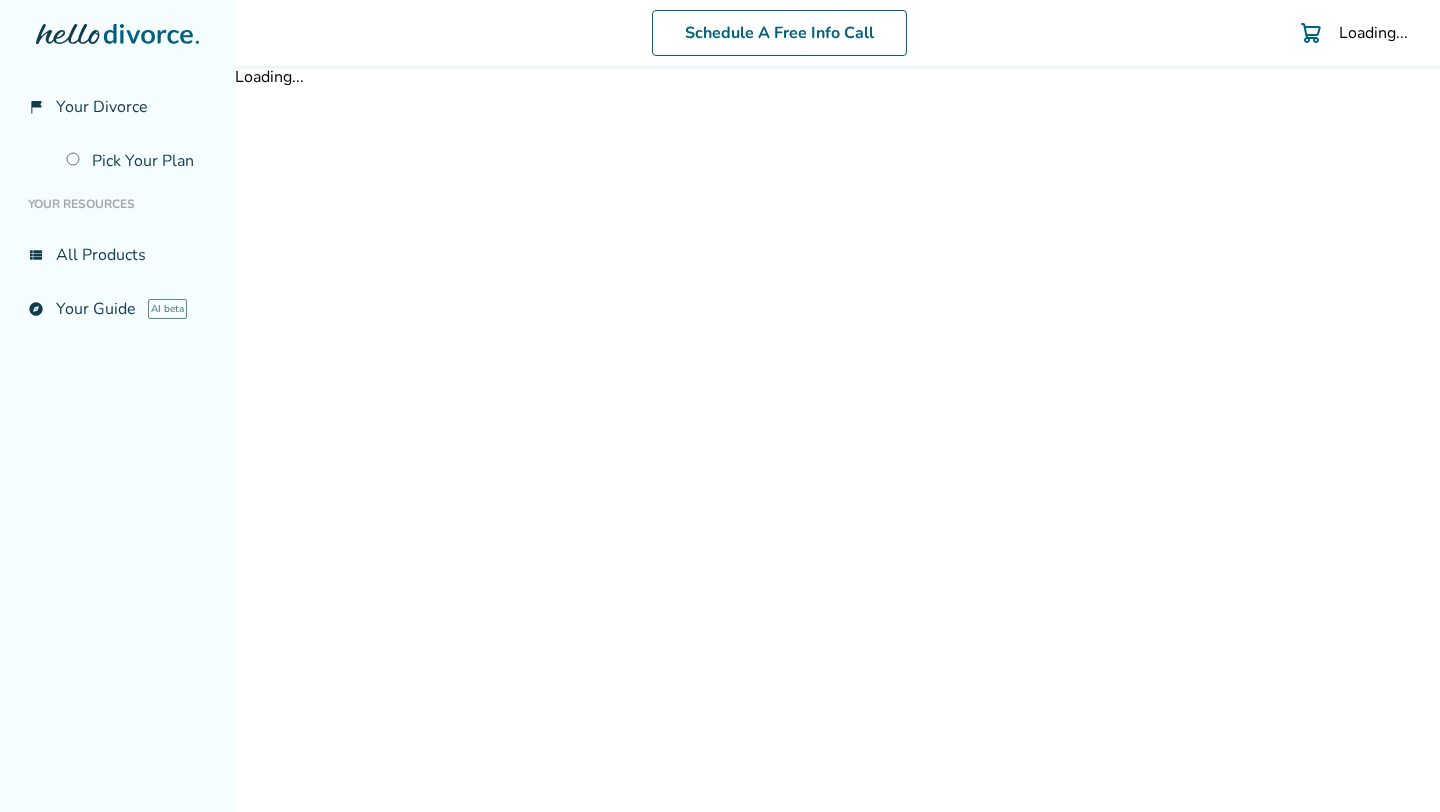 scroll, scrollTop: 0, scrollLeft: 0, axis: both 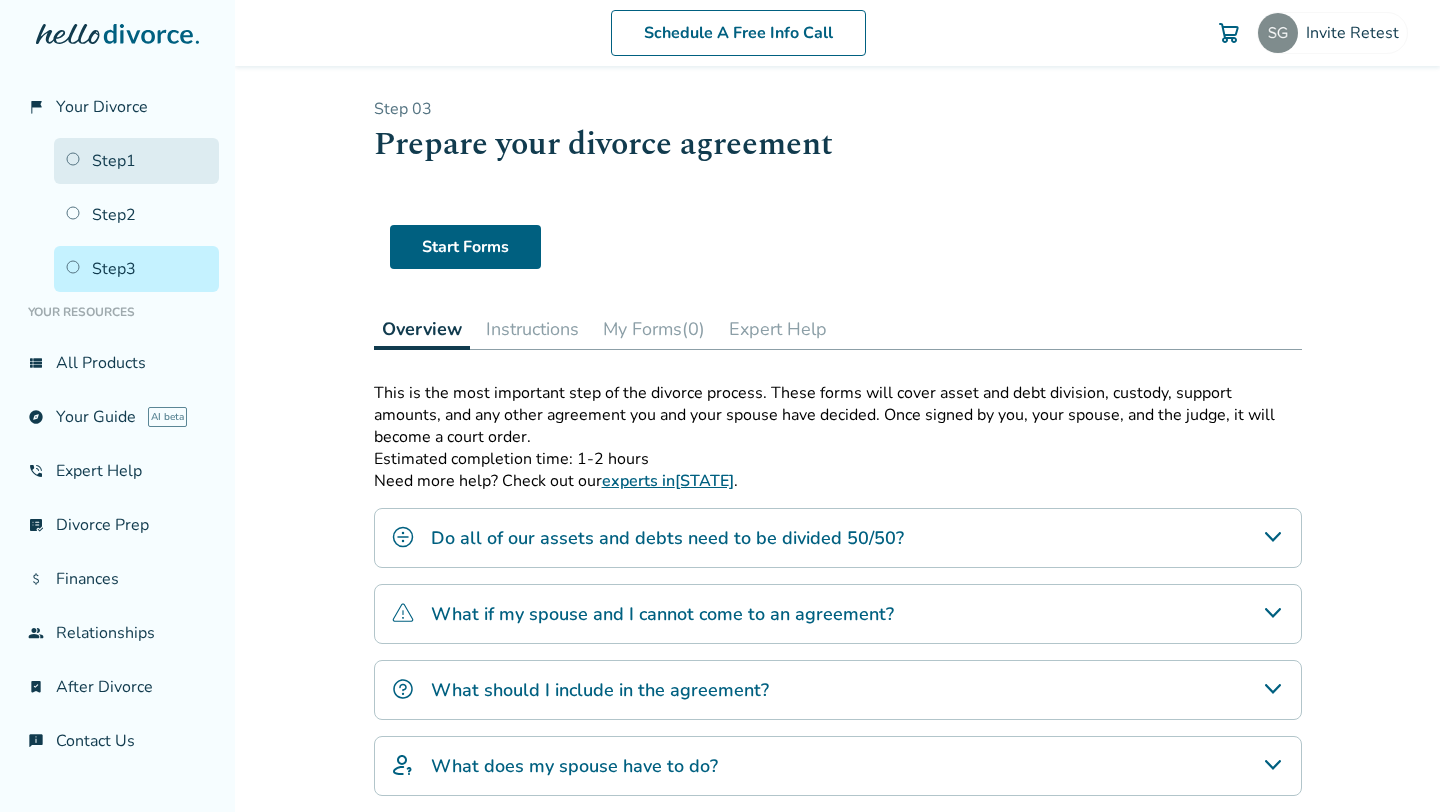 click on "Step  1" at bounding box center (136, 161) 